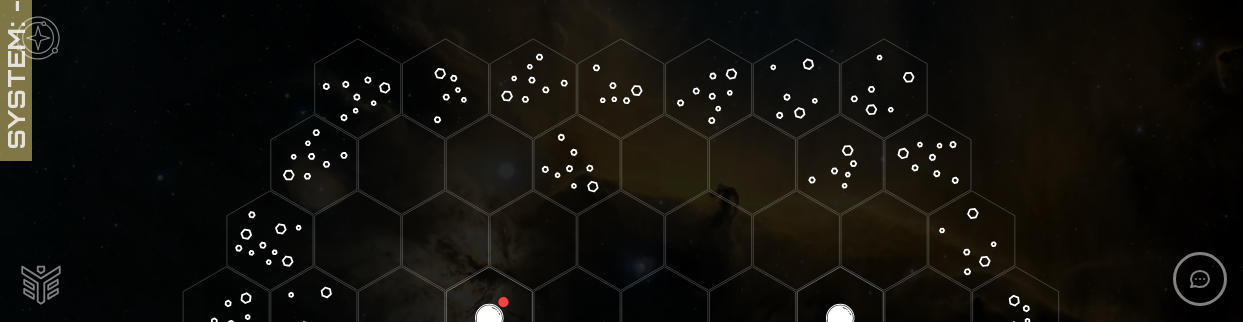 scroll, scrollTop: 0, scrollLeft: 0, axis: both 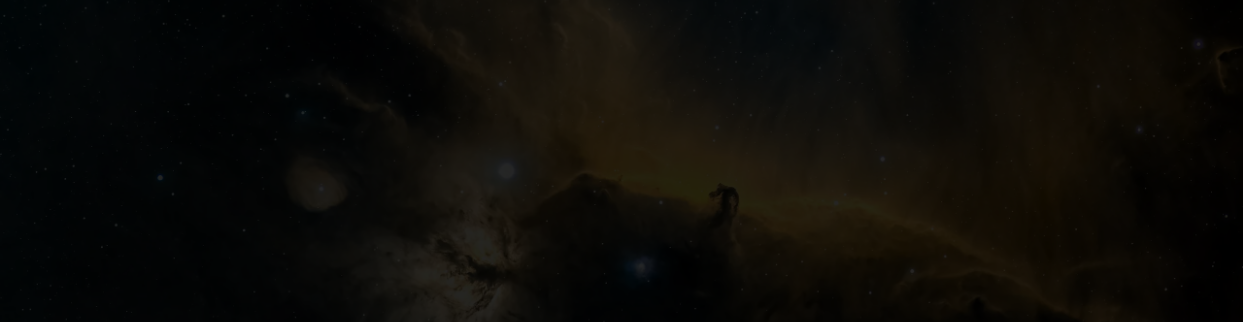 click at bounding box center (621, 161) 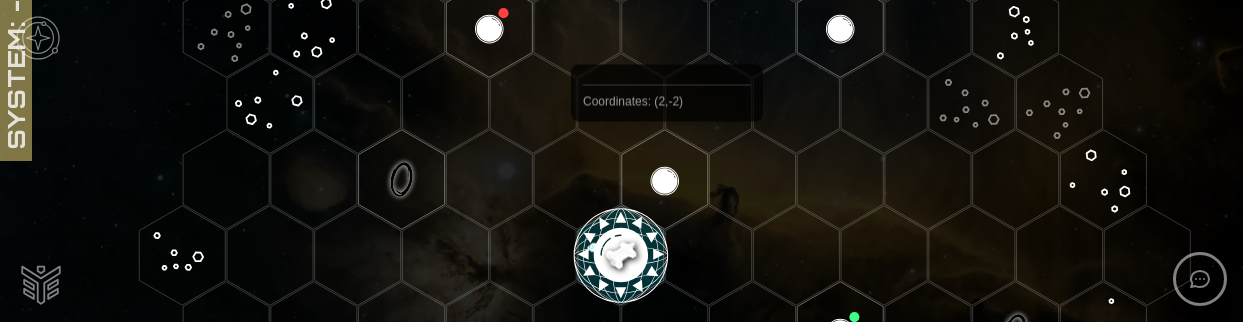 scroll, scrollTop: 315, scrollLeft: 0, axis: vertical 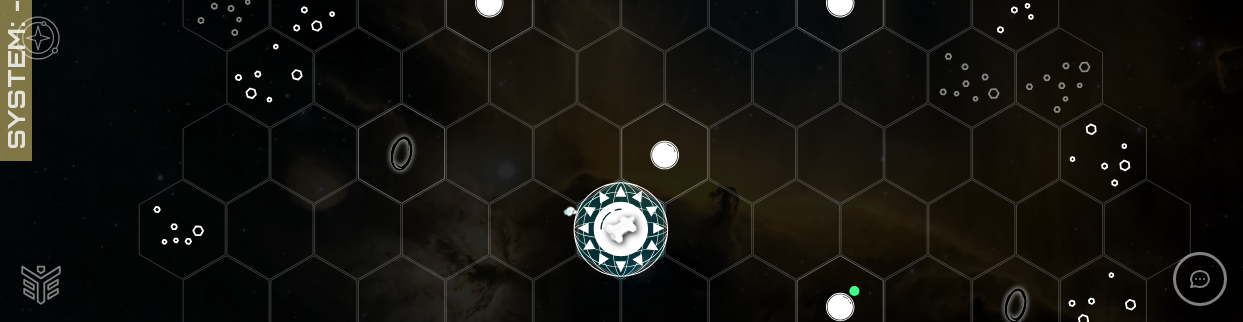 click 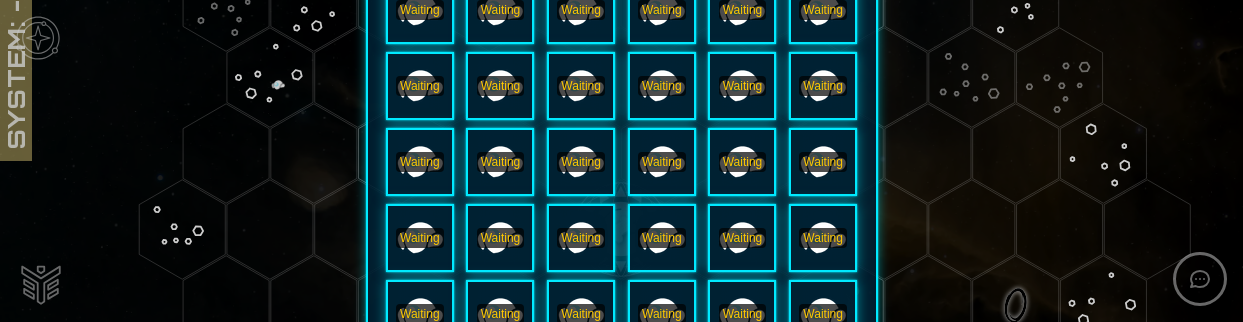 scroll, scrollTop: 2410, scrollLeft: 0, axis: vertical 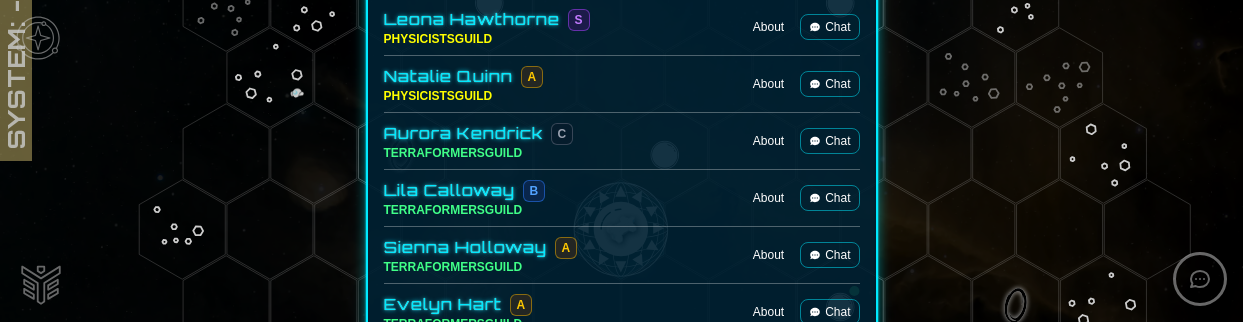 click on "Waiting" at bounding box center (420, 820) 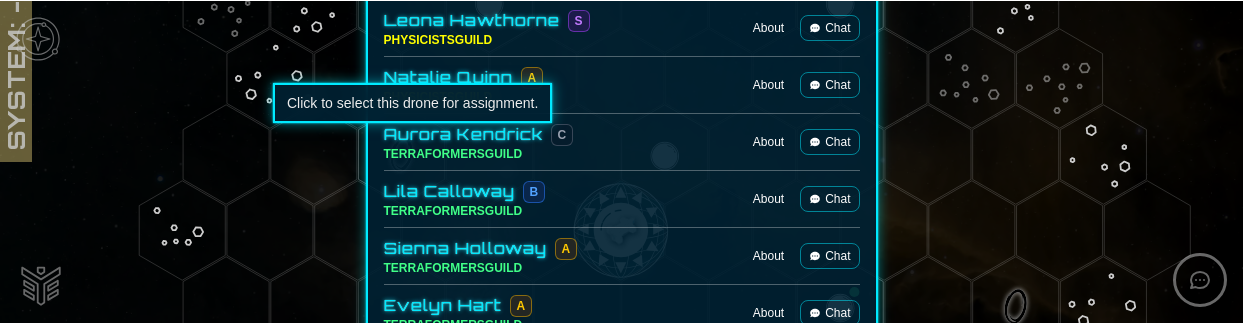 scroll, scrollTop: 3069, scrollLeft: 0, axis: vertical 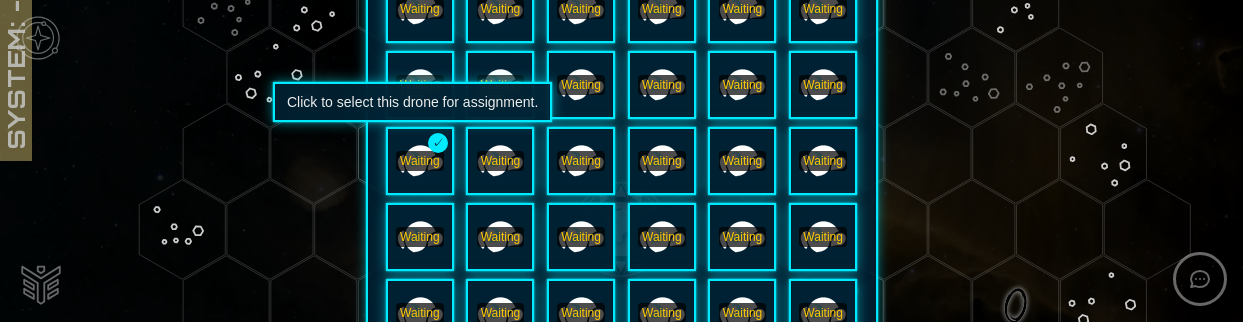 click on "Waiting" at bounding box center (420, 313) 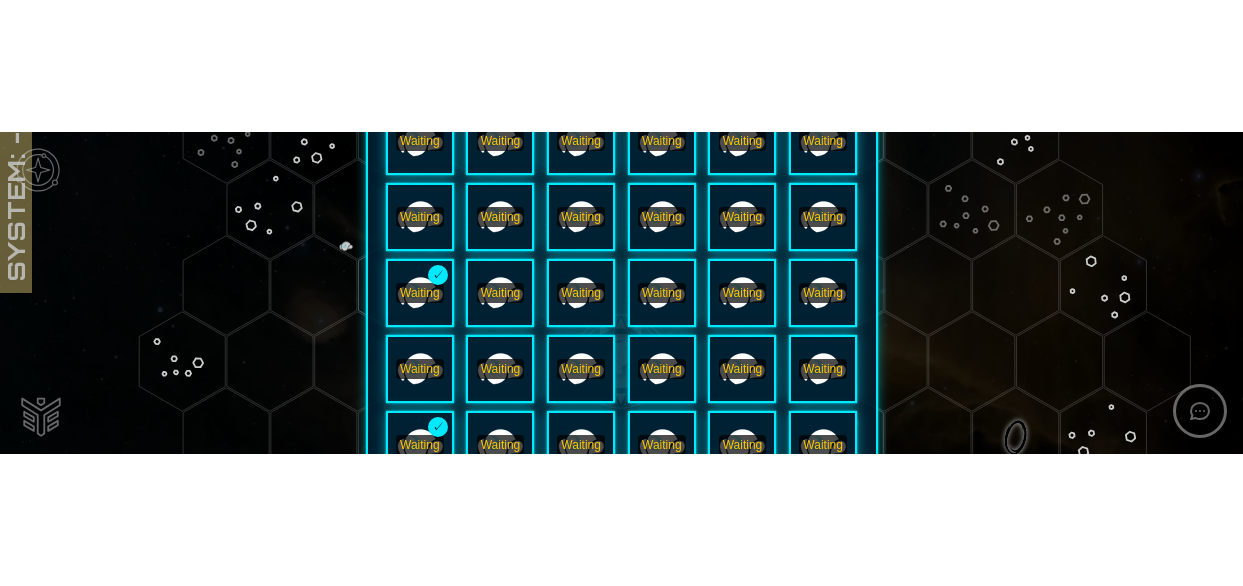 scroll, scrollTop: 3264, scrollLeft: 0, axis: vertical 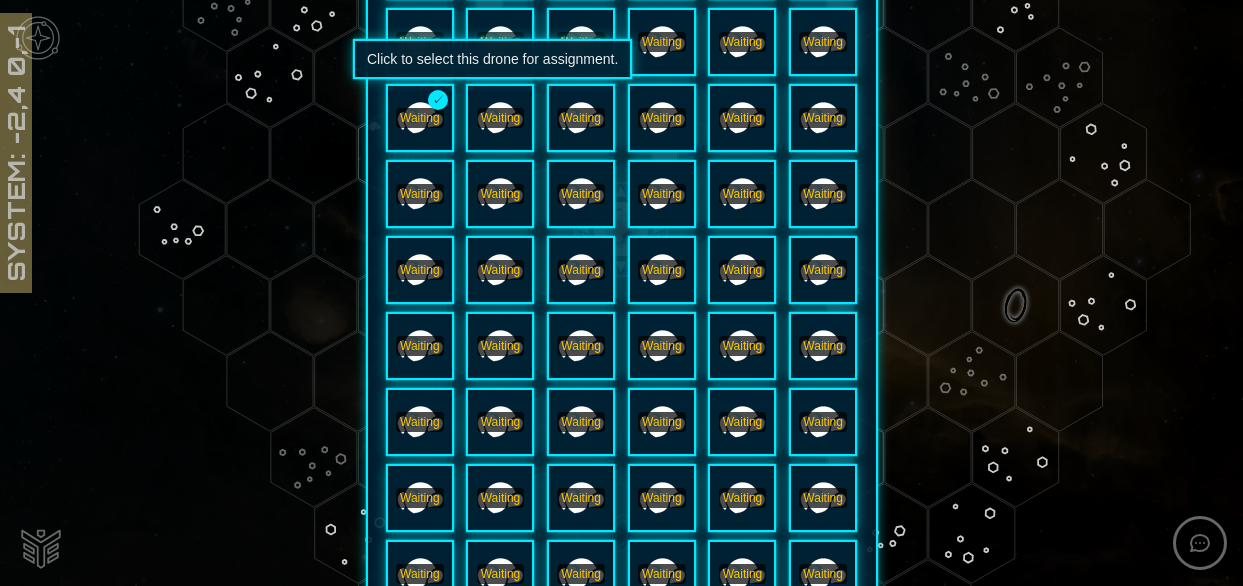 click on "Waiting" at bounding box center [501, 118] 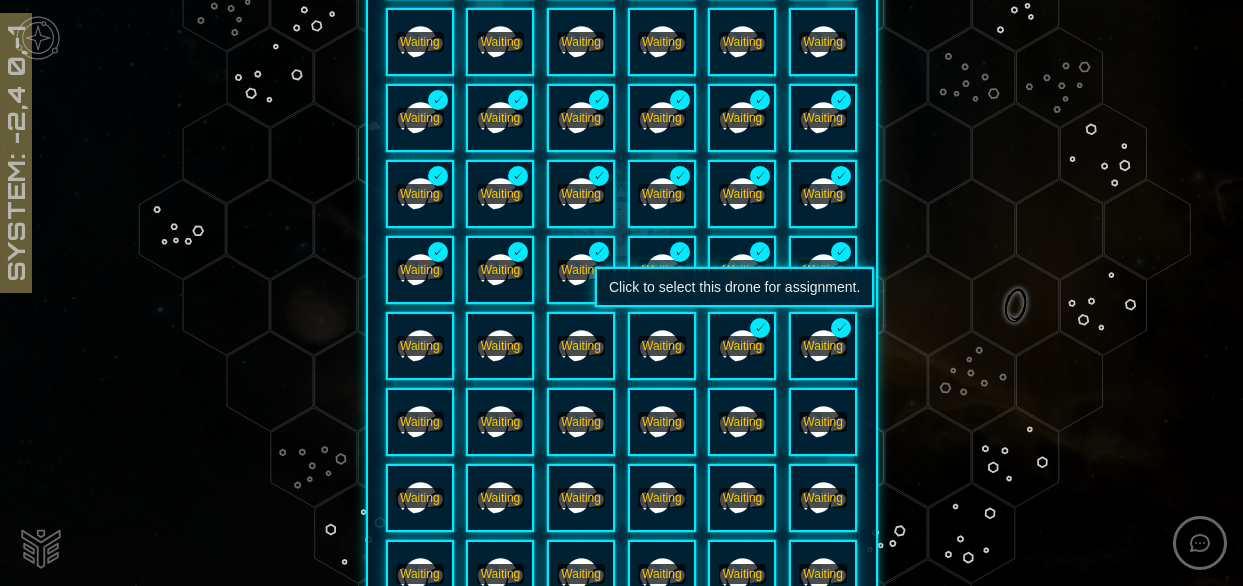 click on "Waiting" at bounding box center (662, 346) 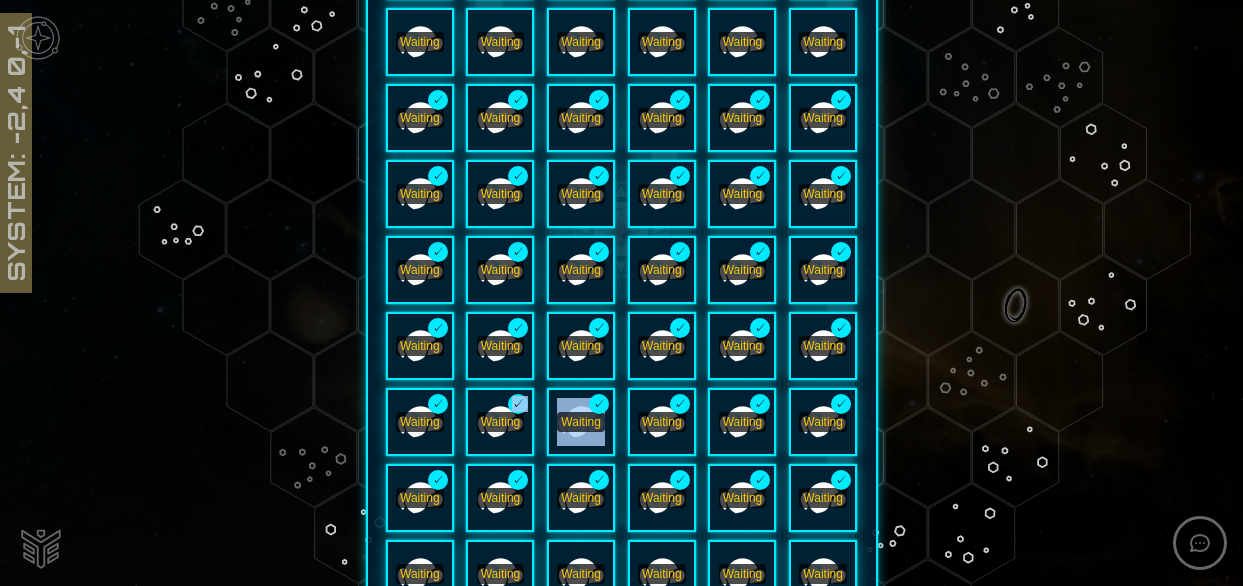 scroll, scrollTop: 3682, scrollLeft: 0, axis: vertical 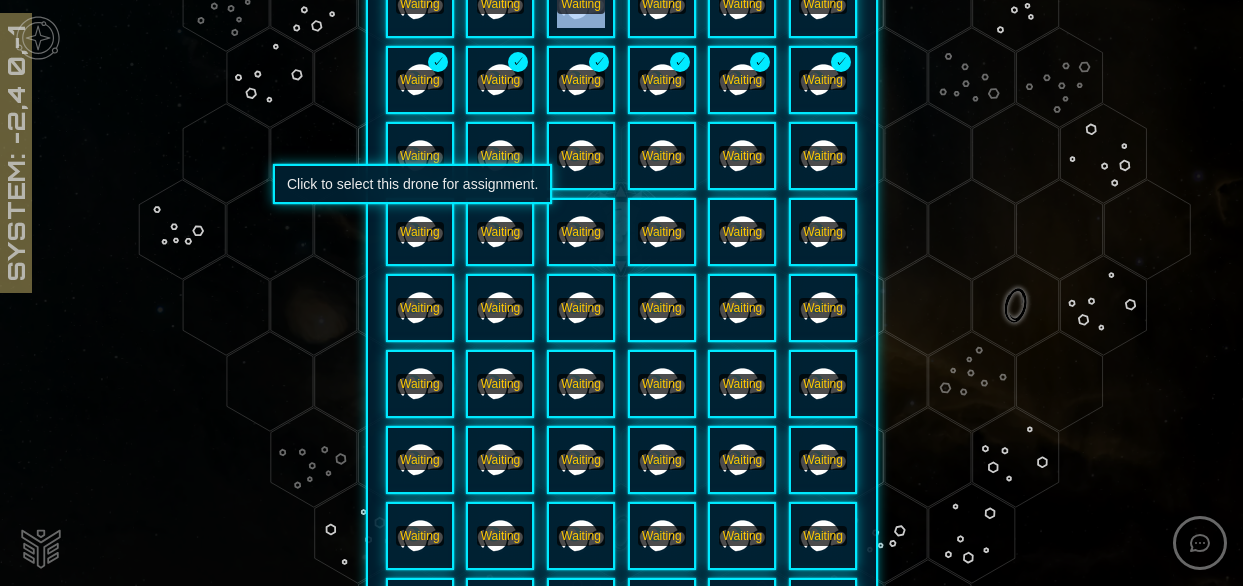 click on "Waiting" at bounding box center [420, 156] 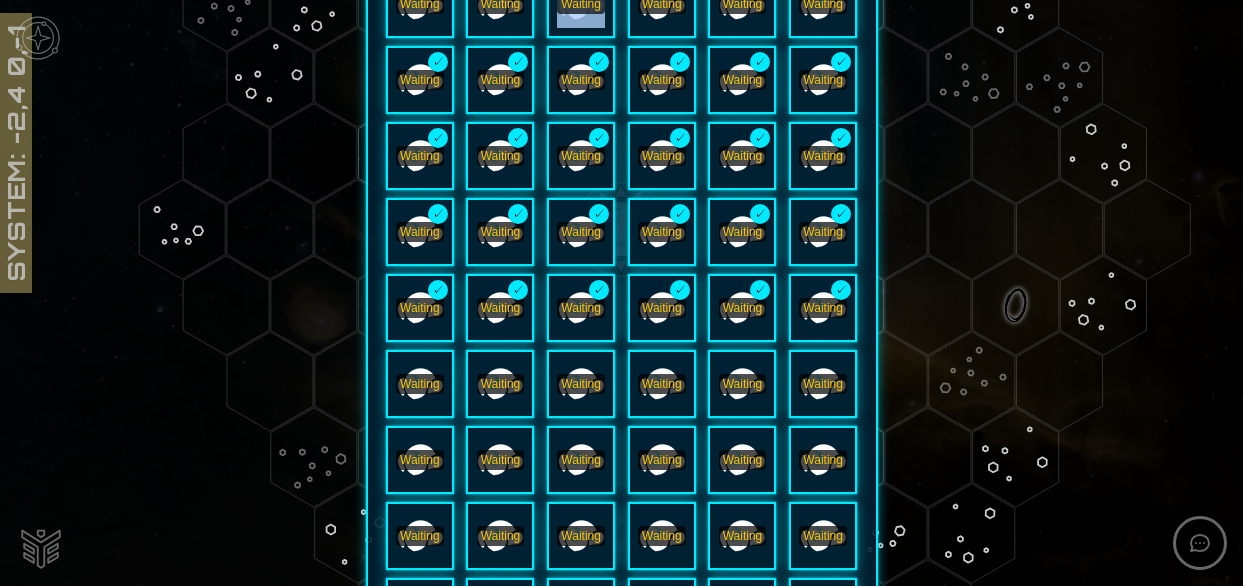 click on "Waiting" at bounding box center (823, 384) 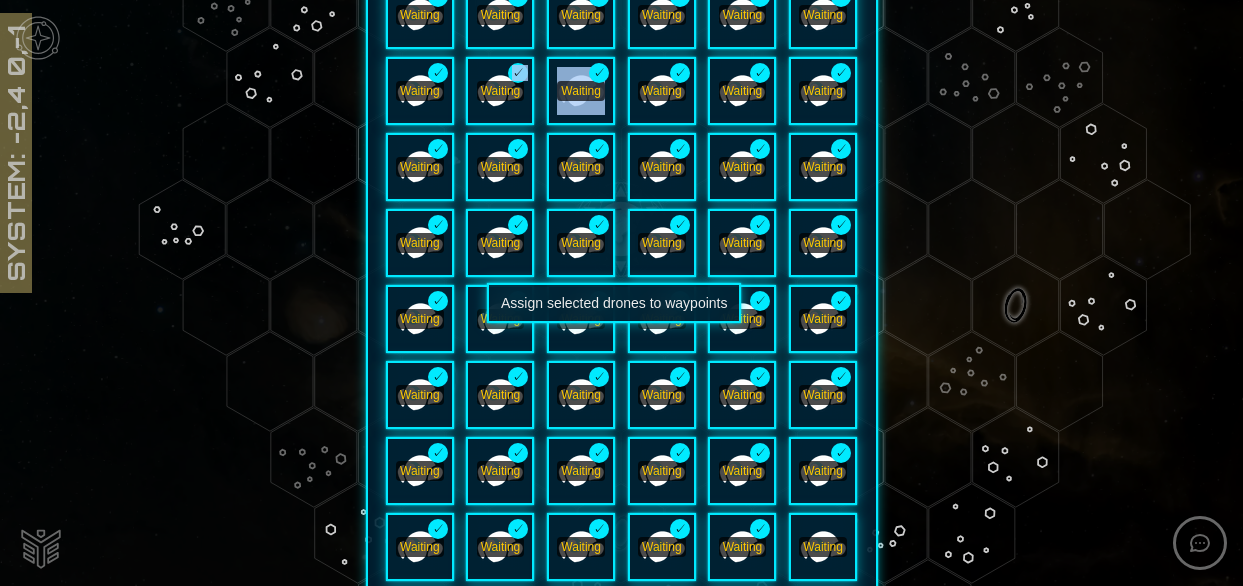 scroll, scrollTop: 38374, scrollLeft: 0, axis: vertical 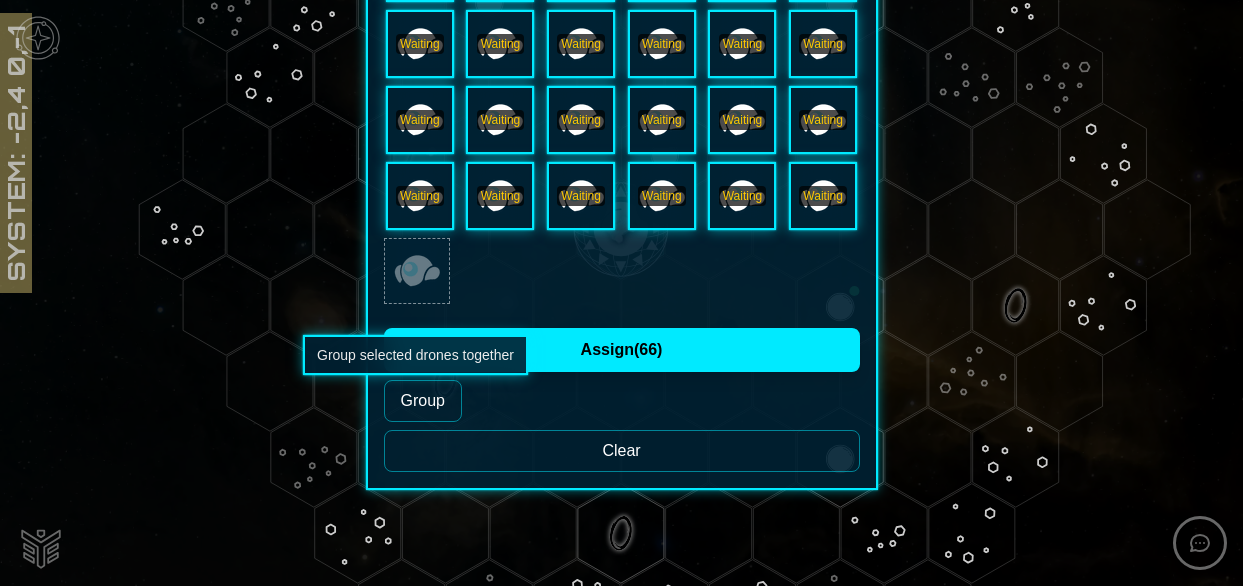 click on "Group" at bounding box center [423, 401] 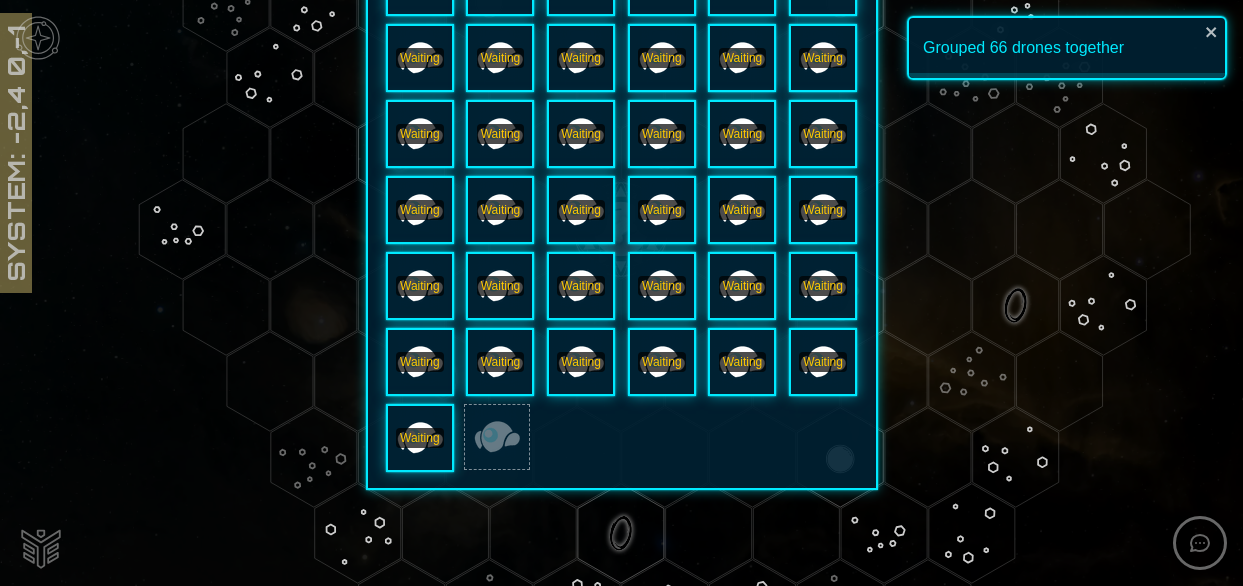 scroll, scrollTop: 37372, scrollLeft: 0, axis: vertical 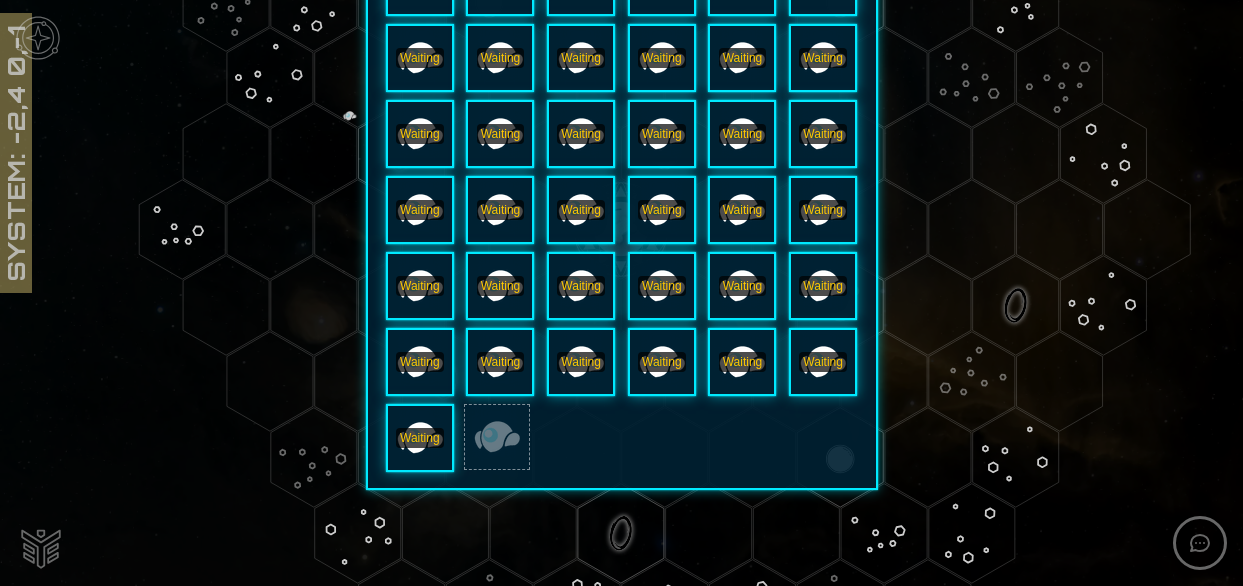 click at bounding box center [621, 293] 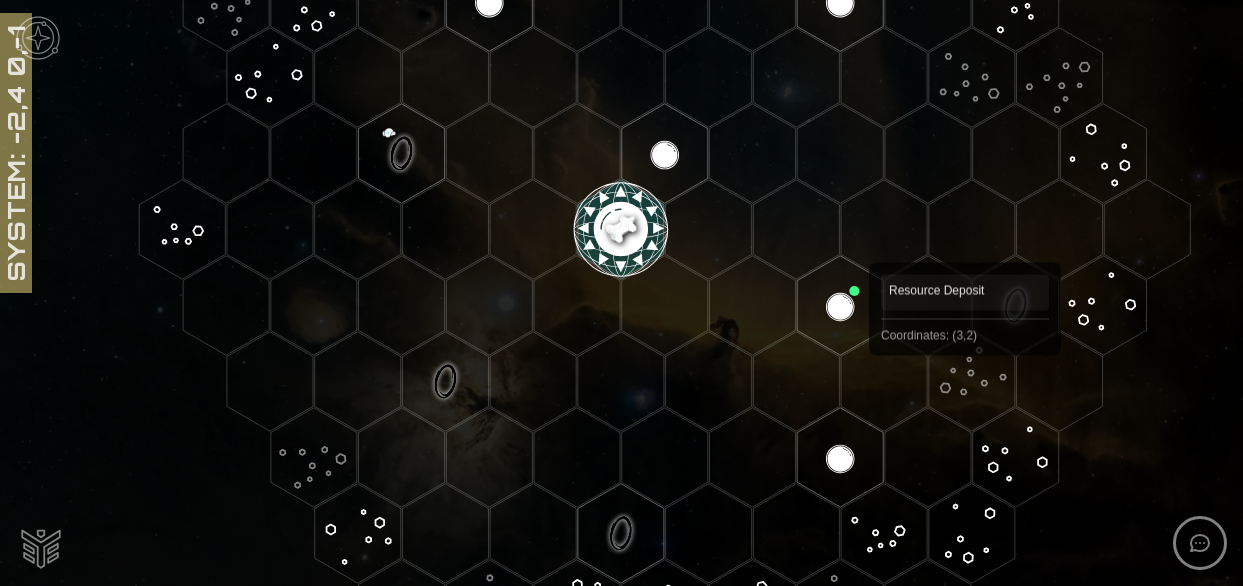 click 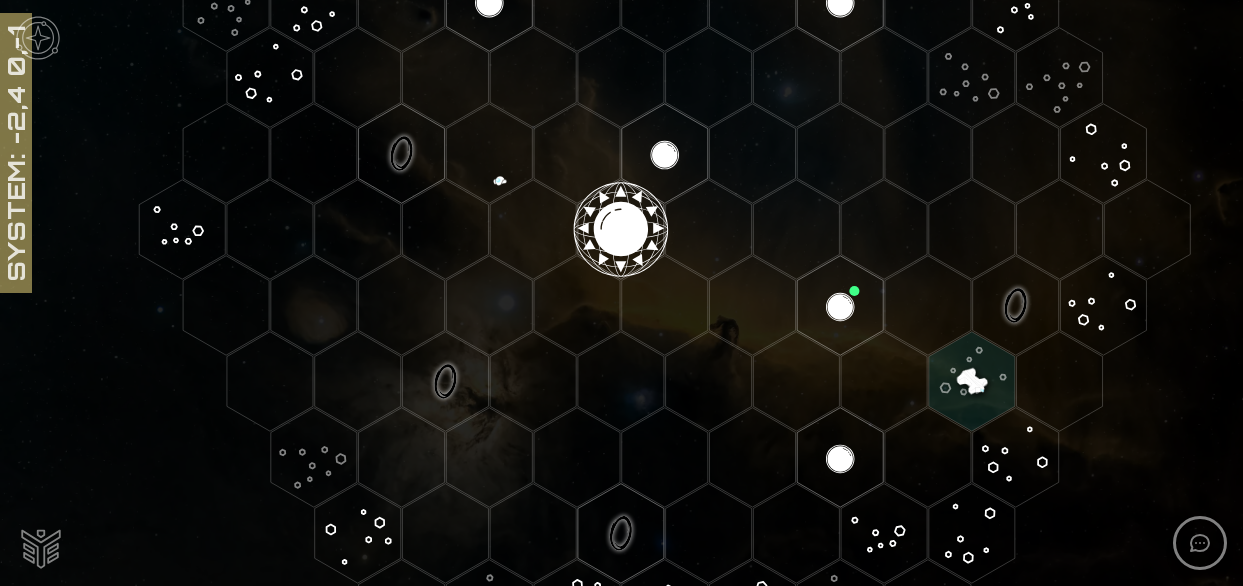 click 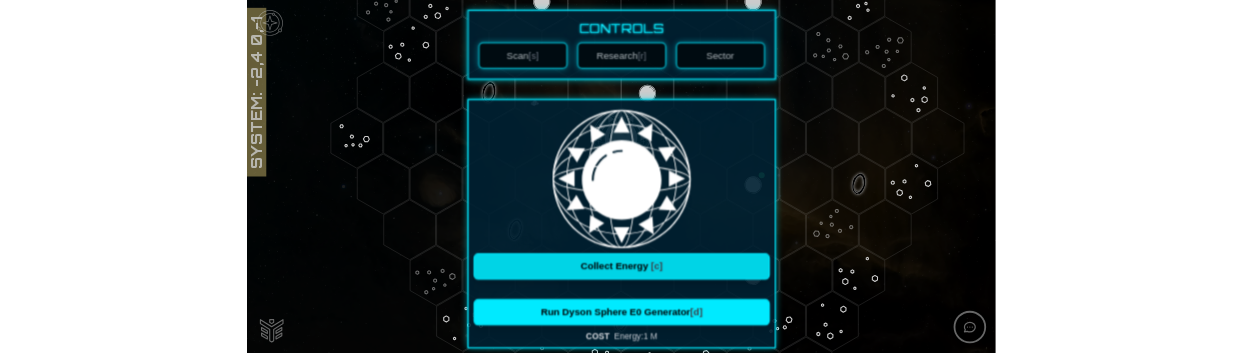 scroll, scrollTop: 322, scrollLeft: 0, axis: vertical 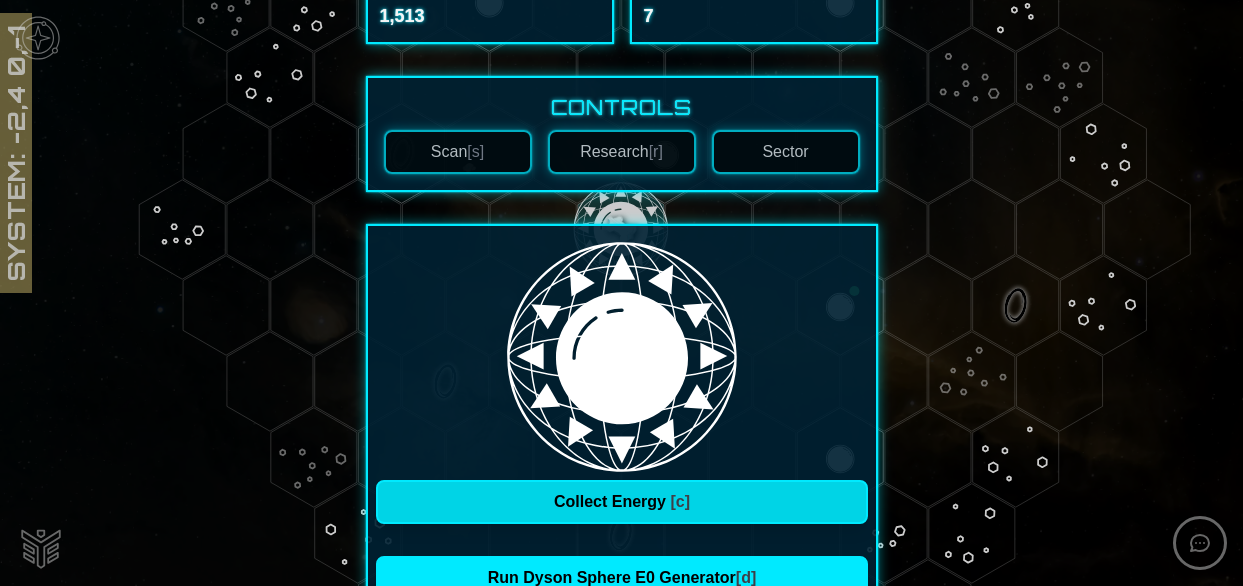 click on "Collect Energy   [c]" at bounding box center (622, 502) 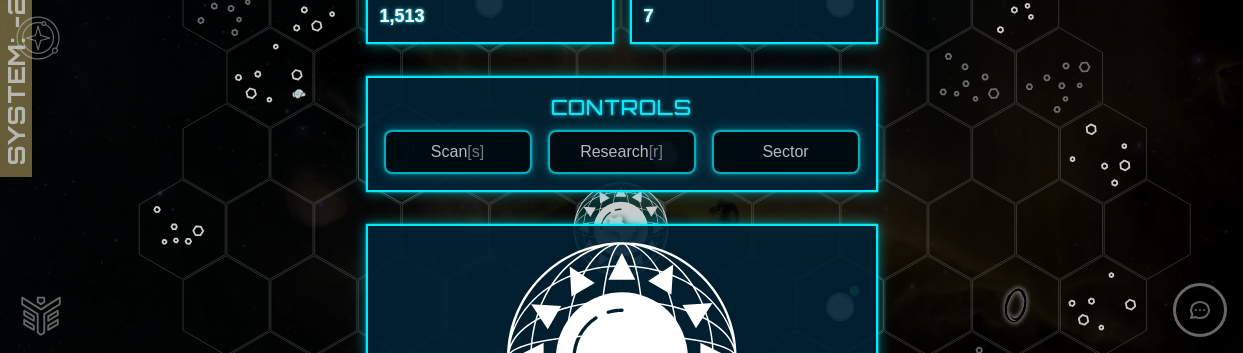 scroll, scrollTop: 407, scrollLeft: 0, axis: vertical 